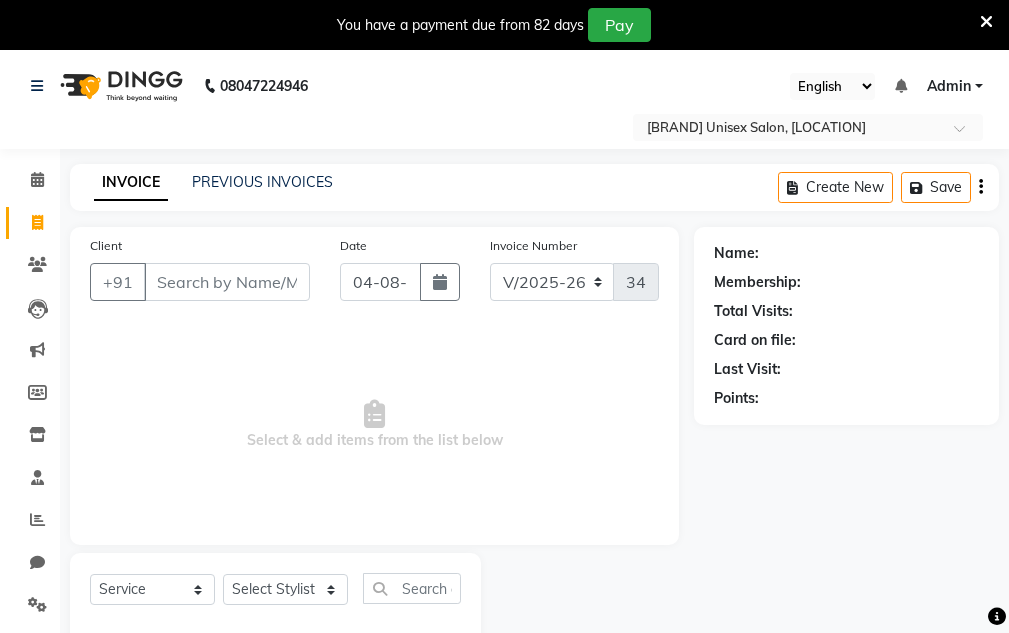 select on "7931" 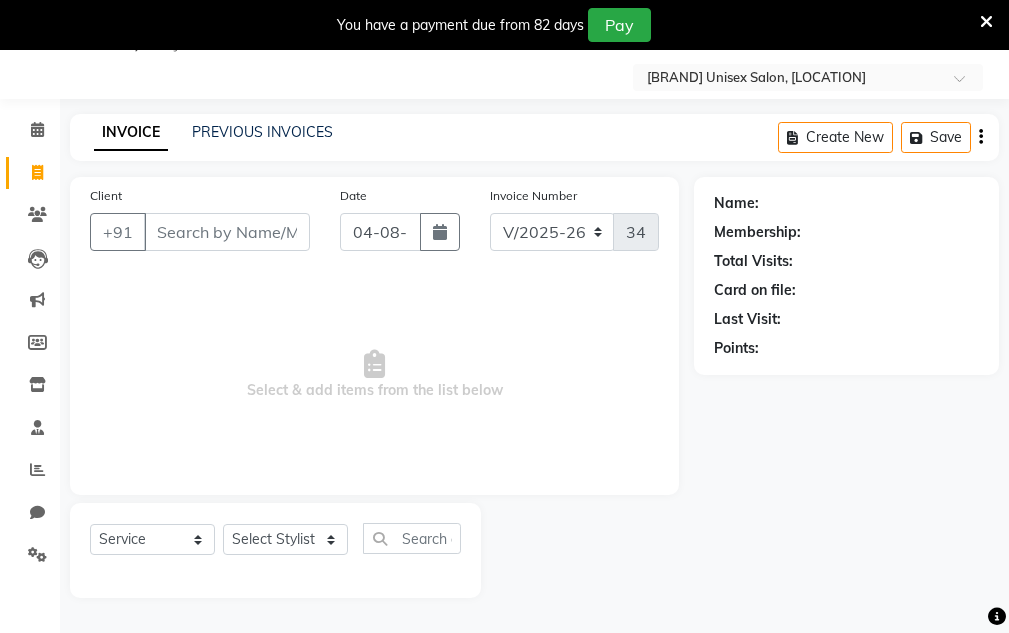 scroll, scrollTop: 0, scrollLeft: 0, axis: both 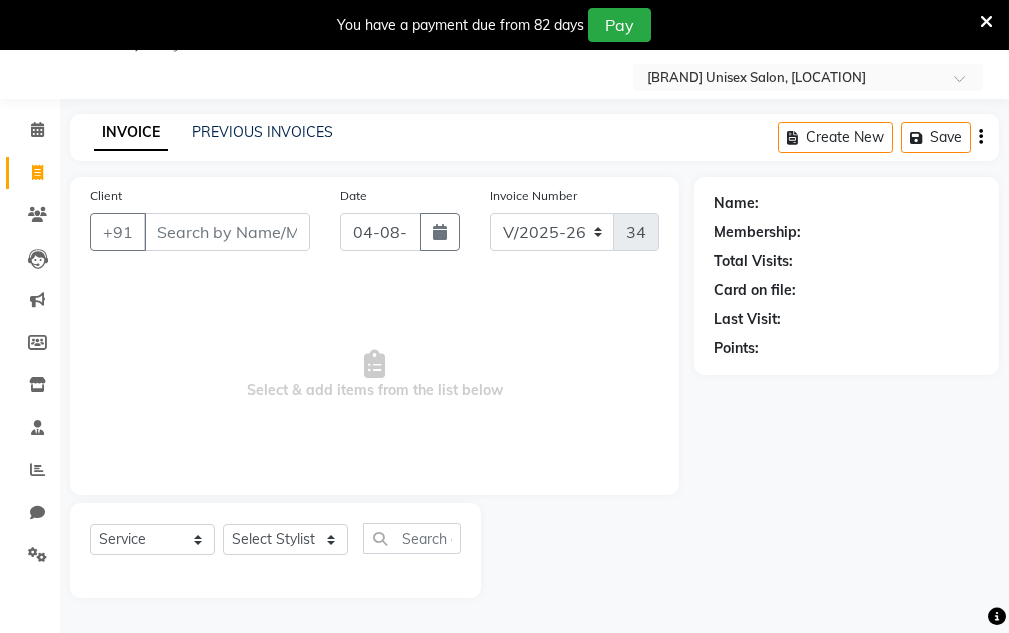 type 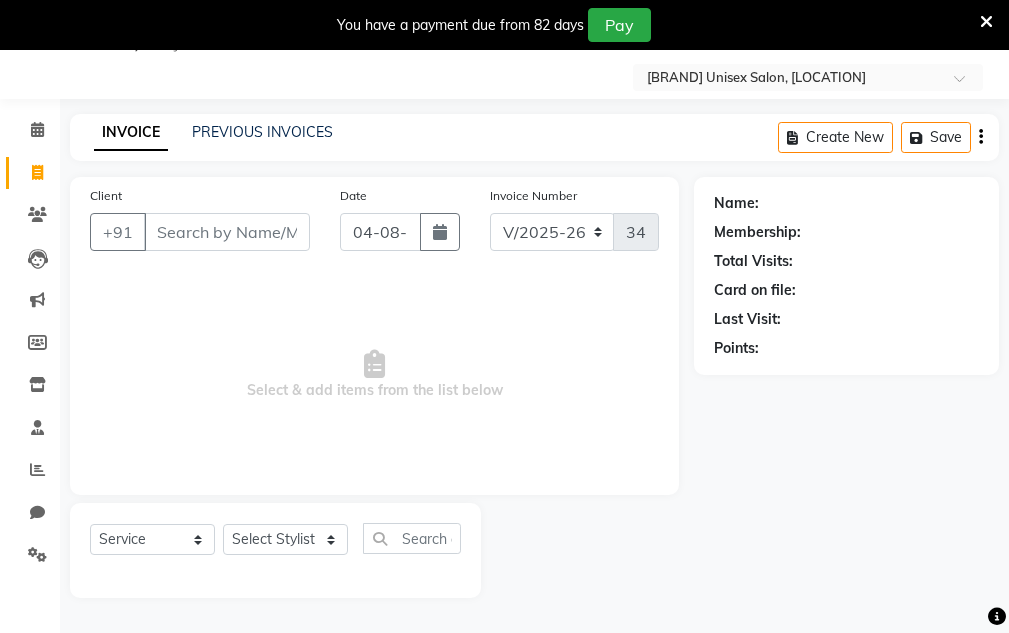 type 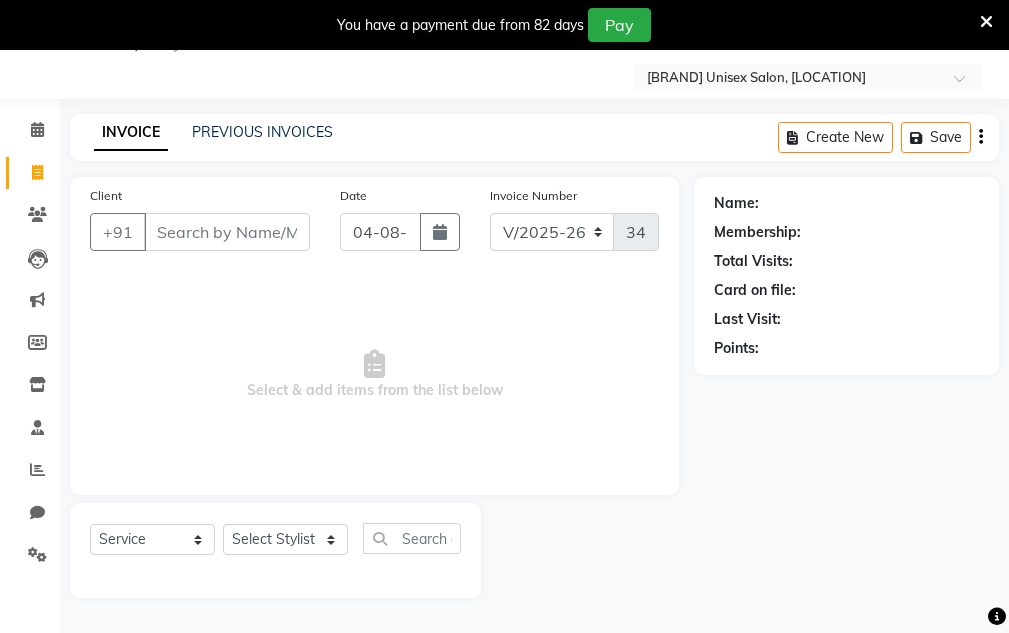type 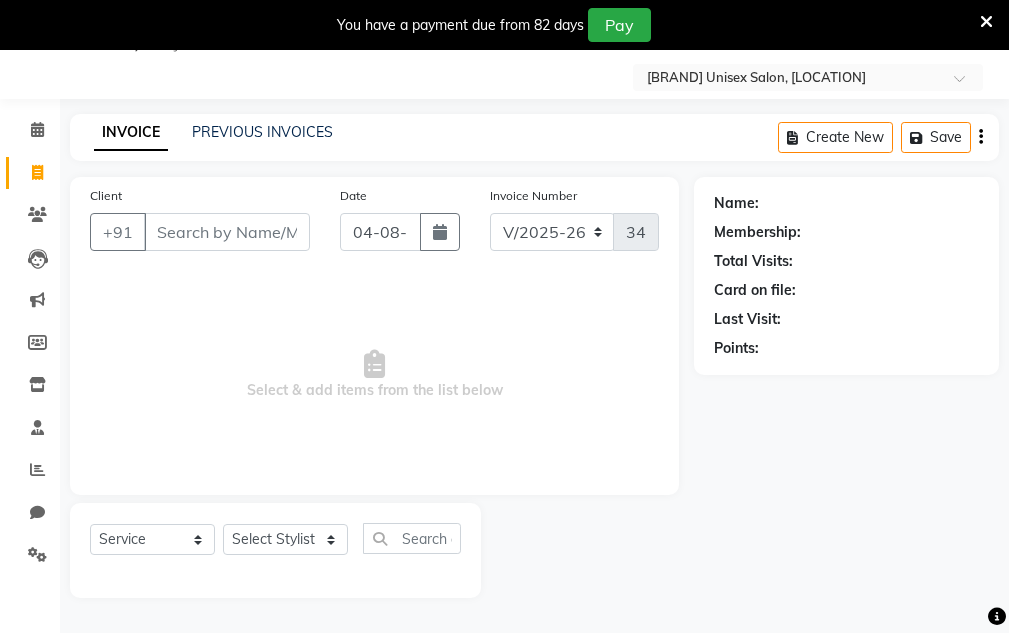 type 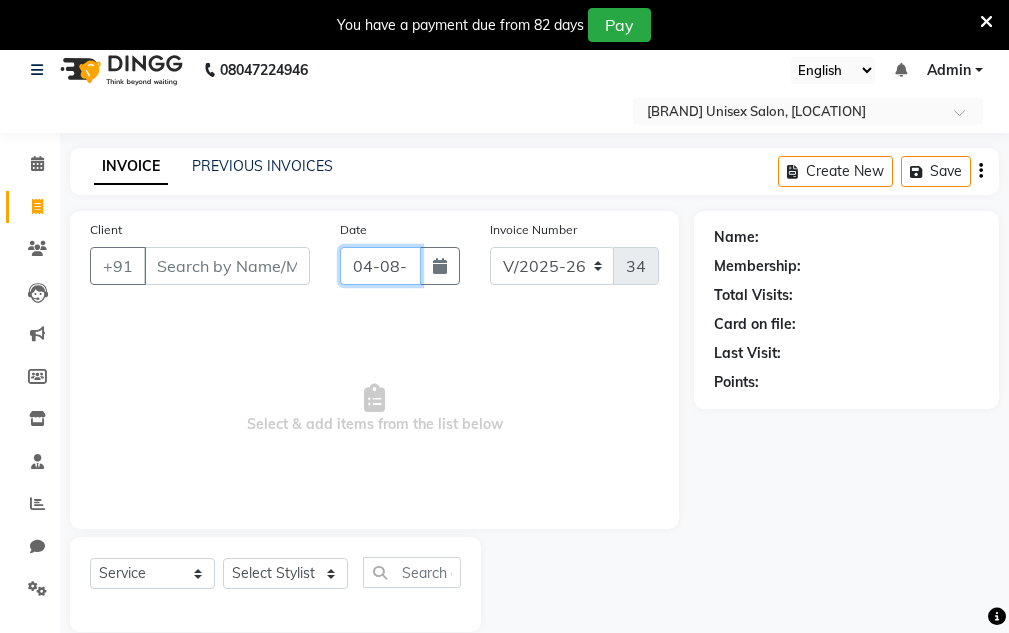 scroll, scrollTop: 0, scrollLeft: 0, axis: both 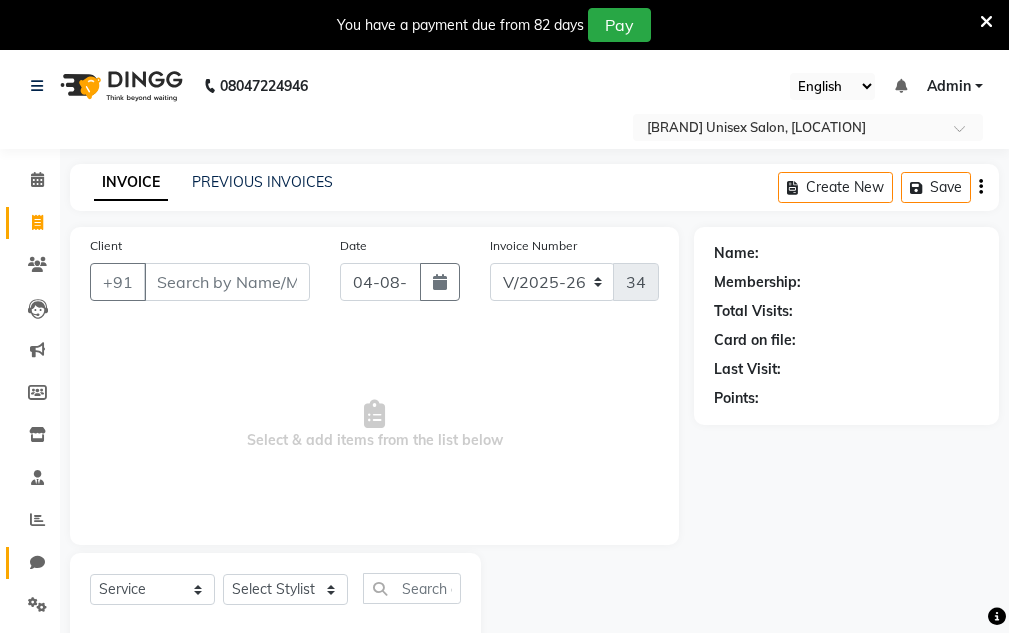 drag, startPoint x: 32, startPoint y: 563, endPoint x: 216, endPoint y: 439, distance: 221.88286 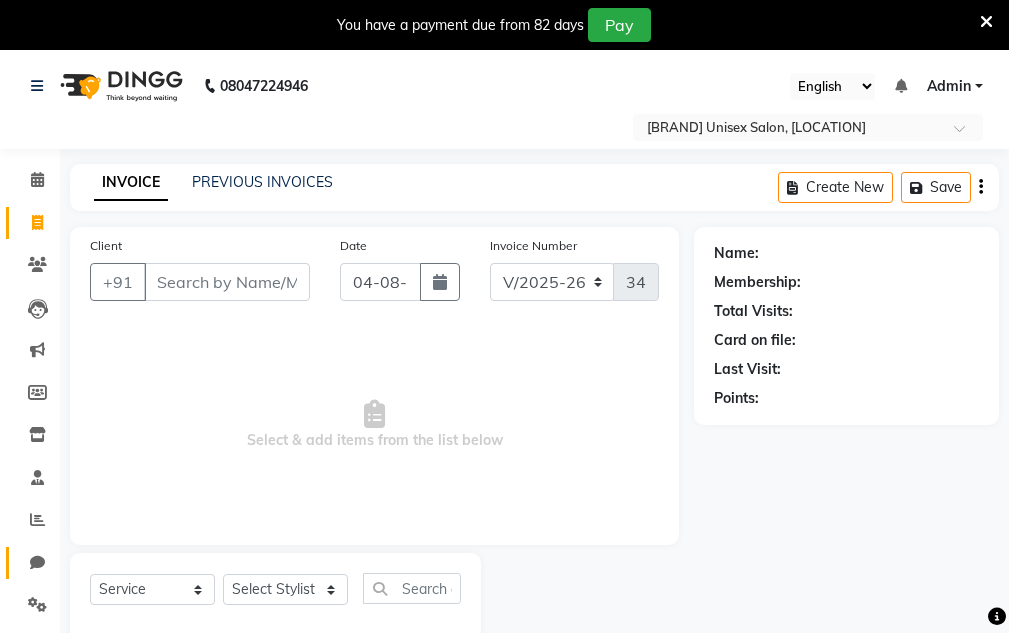 scroll, scrollTop: 50, scrollLeft: 0, axis: vertical 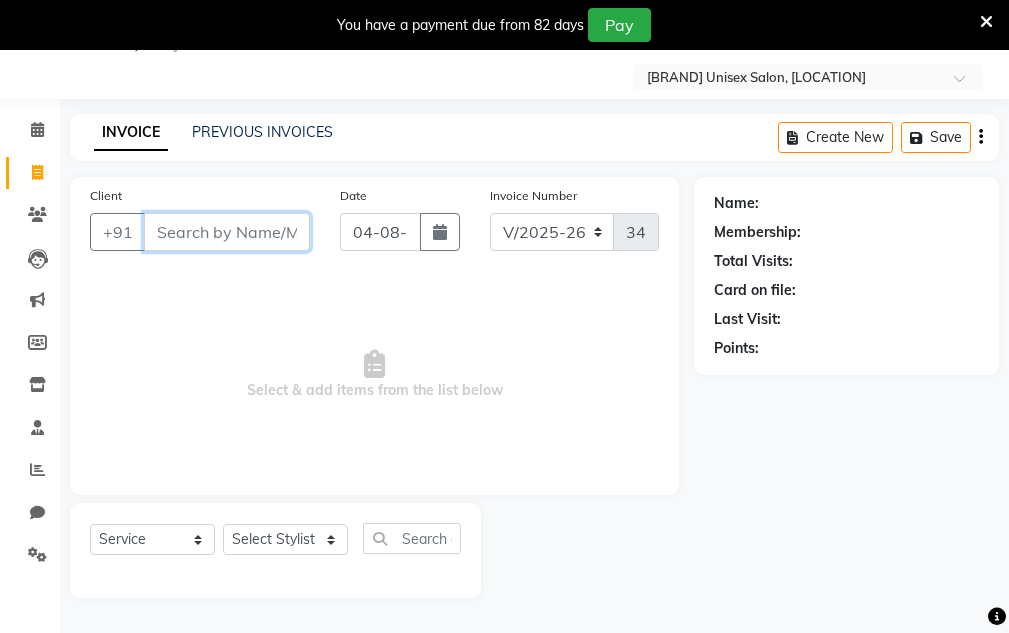 click on "Client" at bounding box center (227, 232) 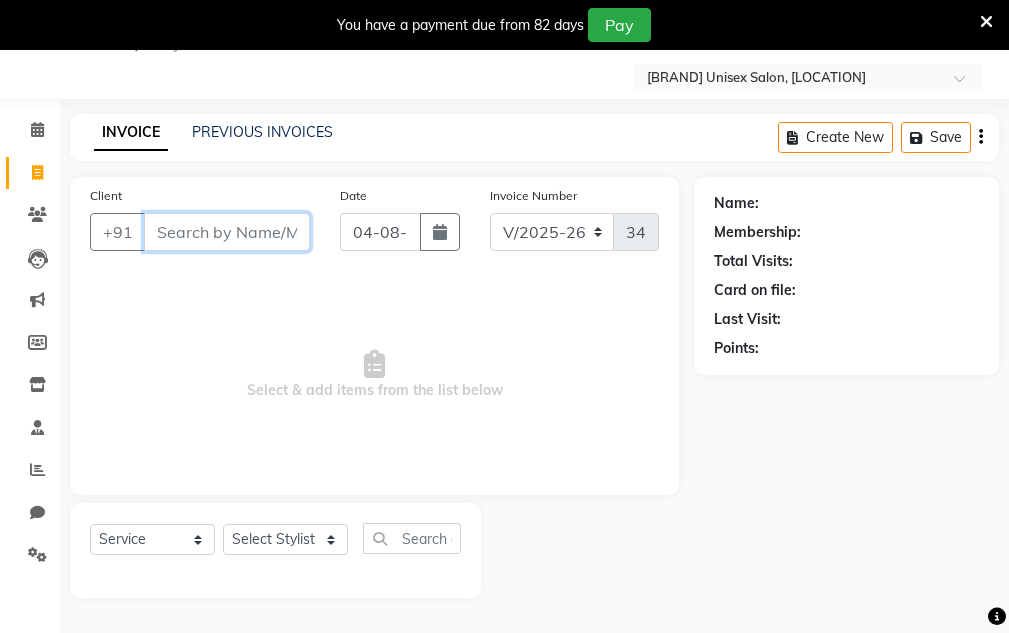 click on "Client" at bounding box center [227, 232] 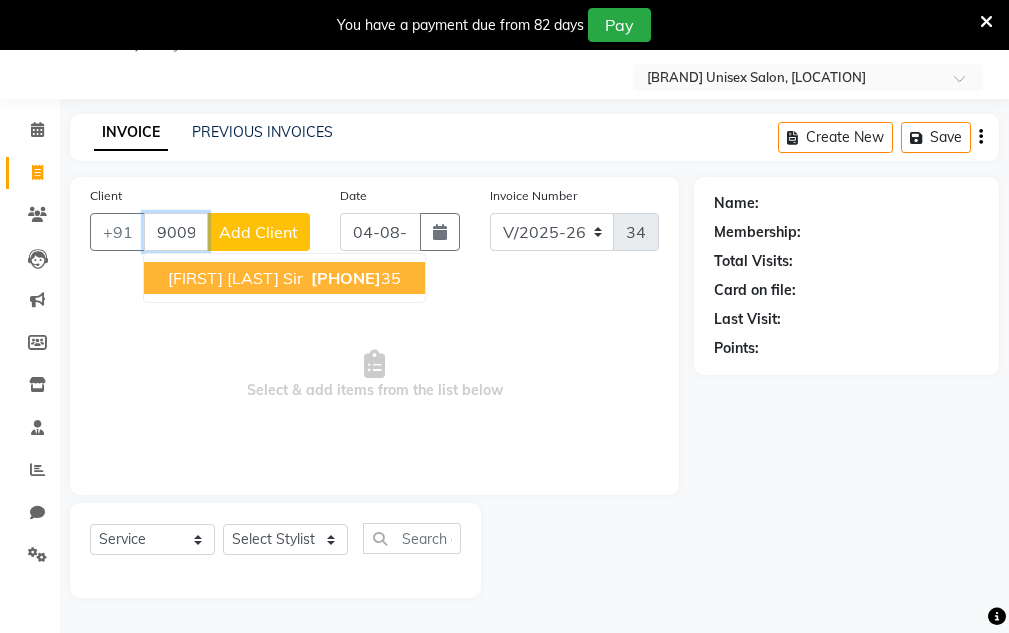 type on "9009134735" 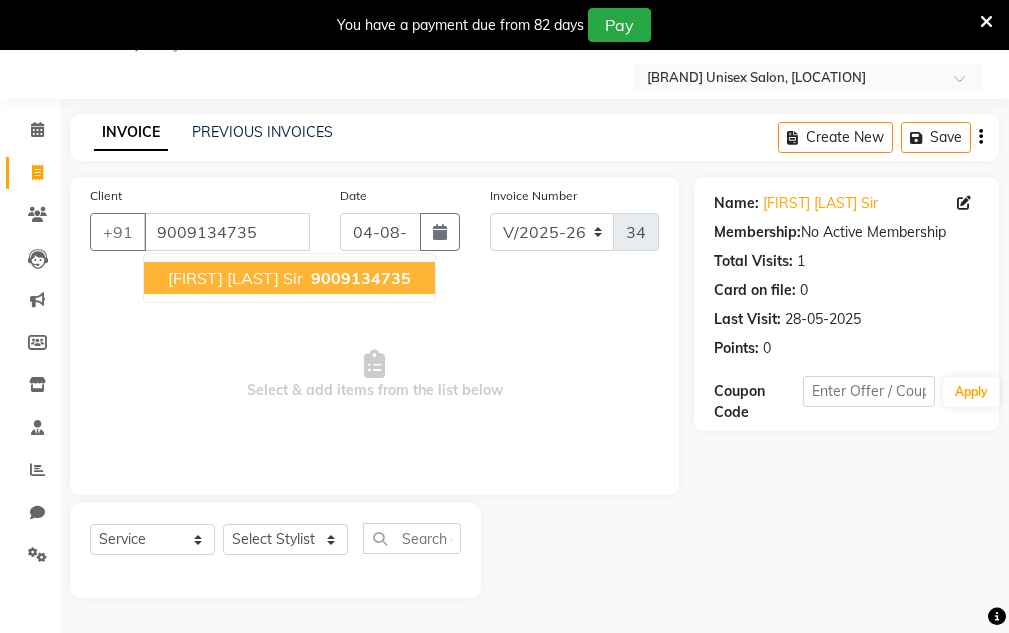 click on "[FIRST] [LAST] sir" at bounding box center (235, 278) 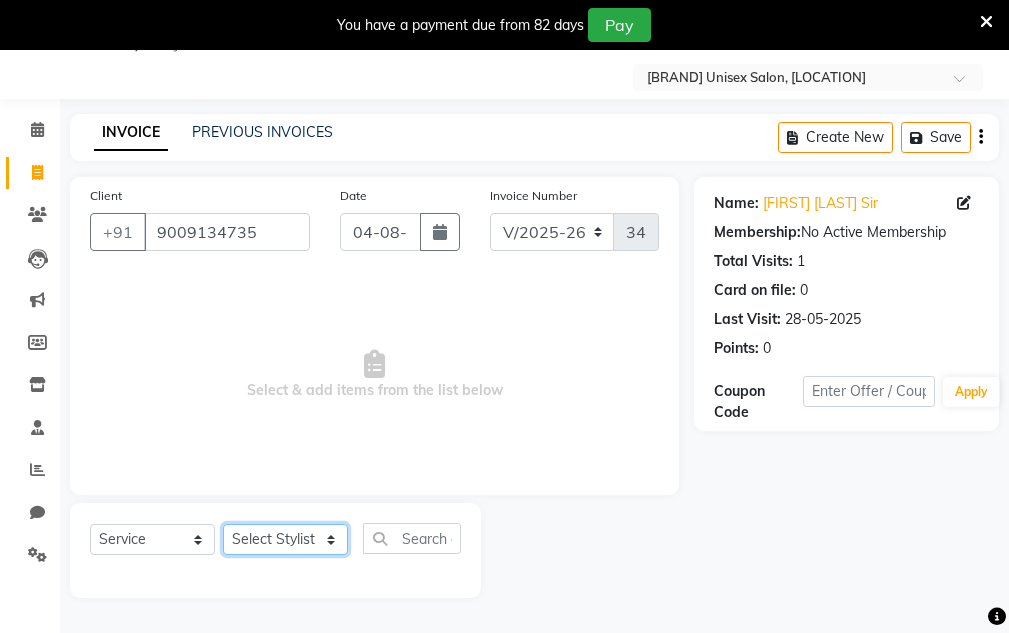 click on "Select Stylist Aarti  Ayush Sir  Chiku Sir  Dolly Thakur Gaurav soni  Gulfan Khan   Karan Sen  Muskan Sahu  Samir Khan" 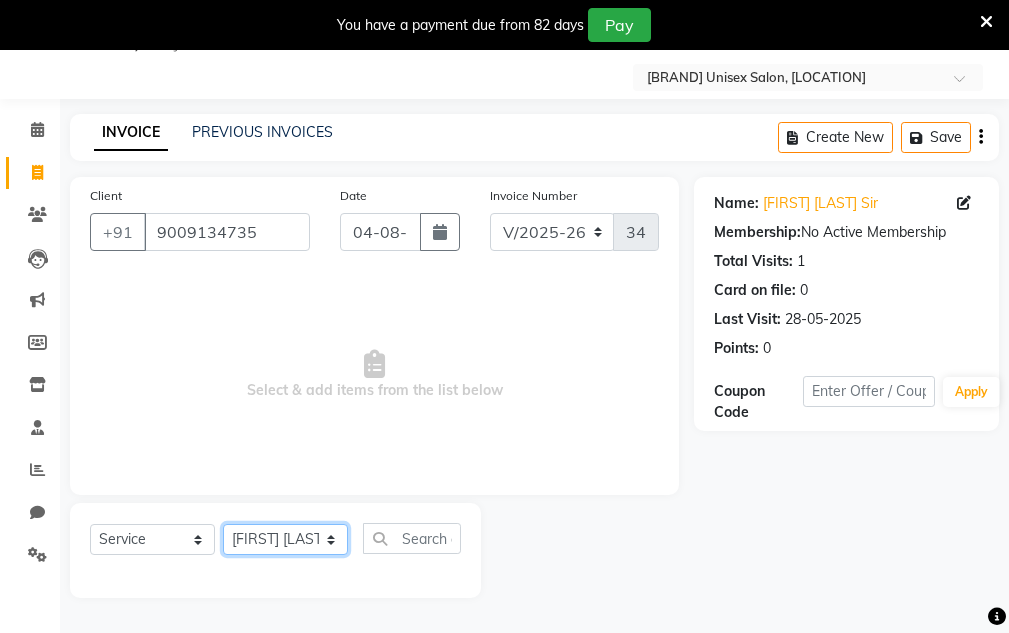 click on "Select Stylist Aarti  Ayush Sir  Chiku Sir  Dolly Thakur Gaurav soni  Gulfan Khan   Karan Sen  Muskan Sahu  Samir Khan" 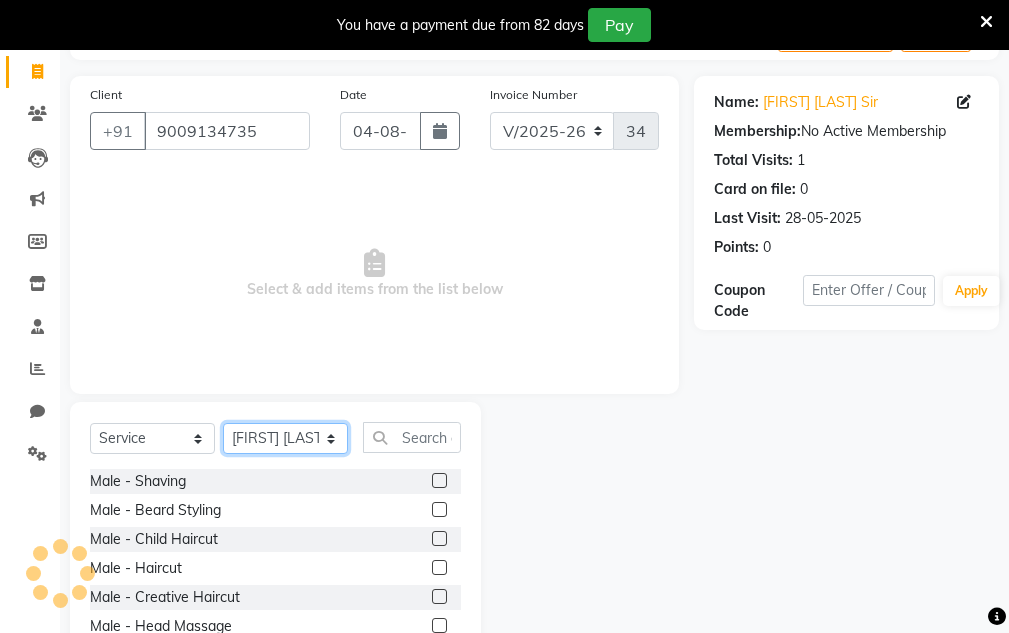 scroll, scrollTop: 245, scrollLeft: 0, axis: vertical 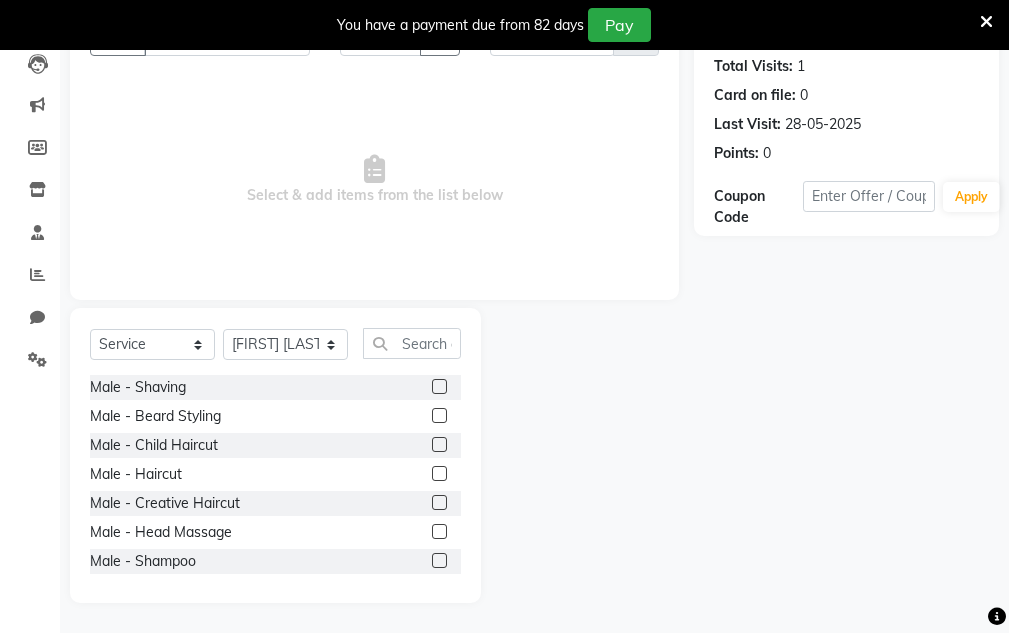 click 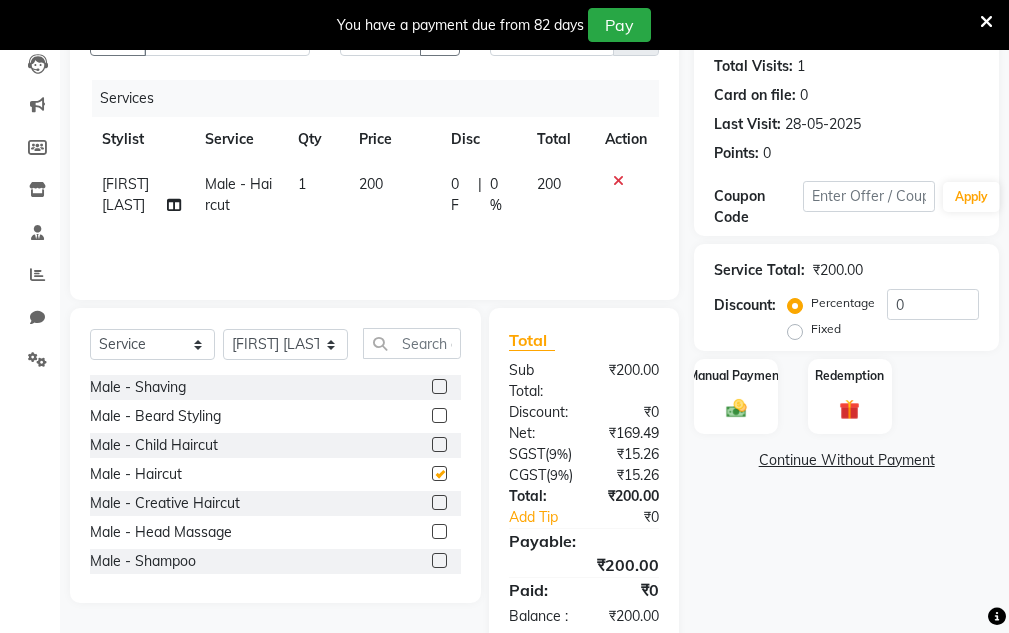 checkbox on "false" 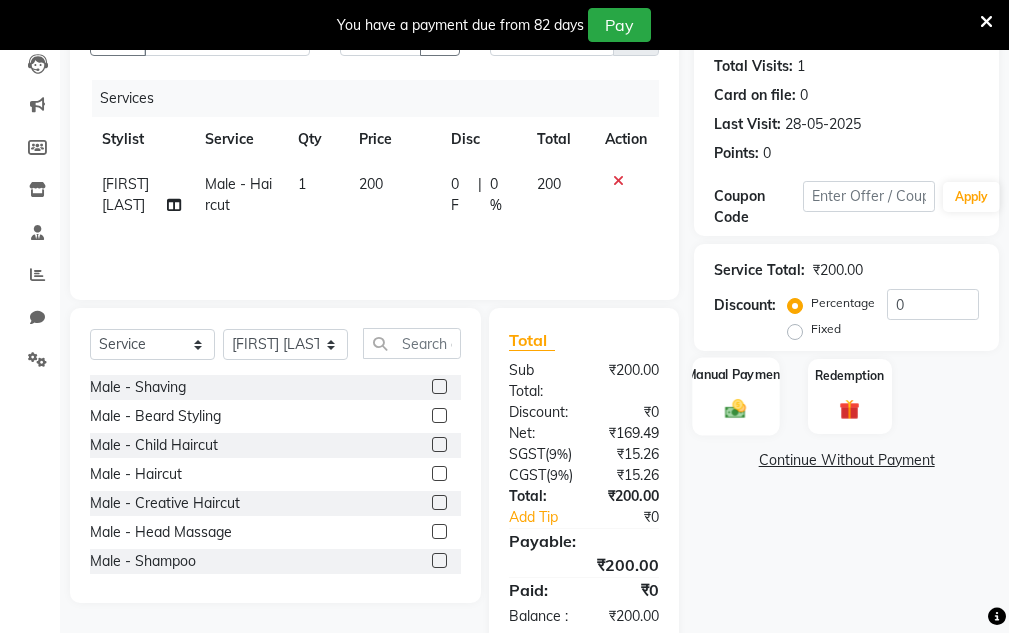 click 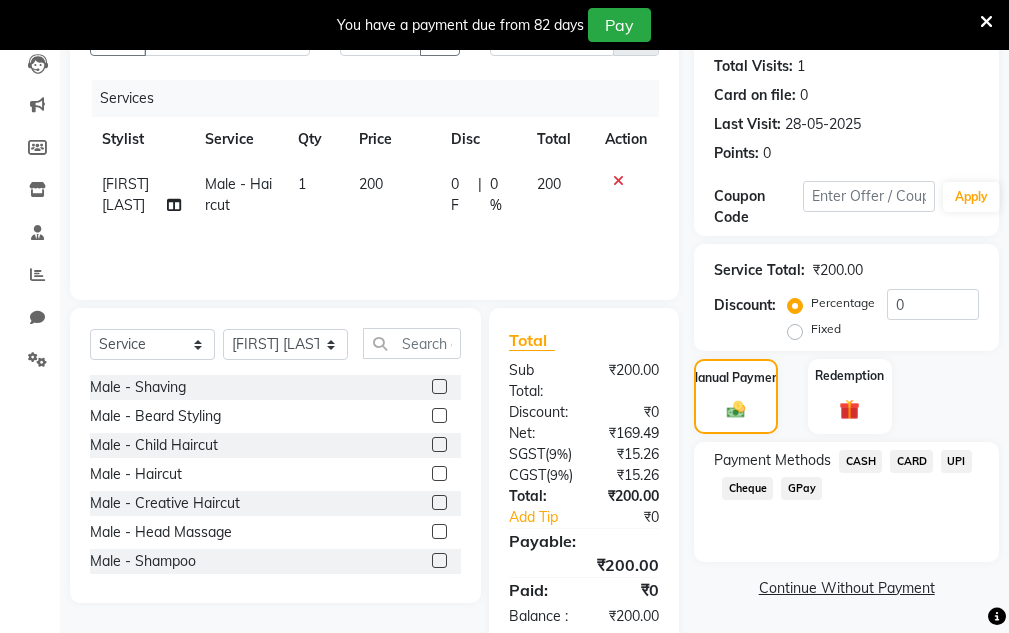 click on "UPI" 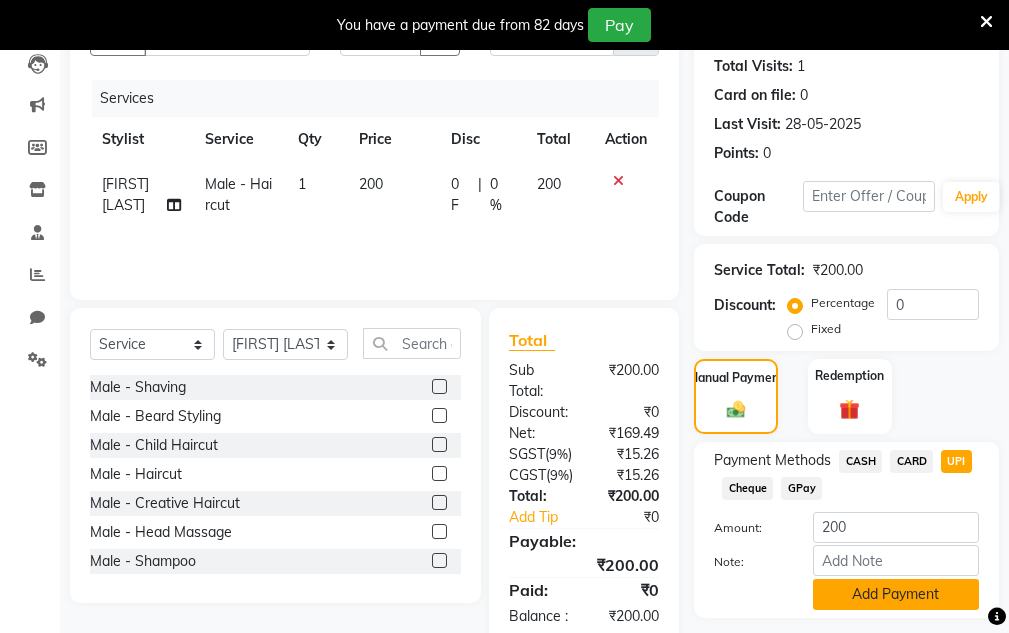 click on "Add Payment" 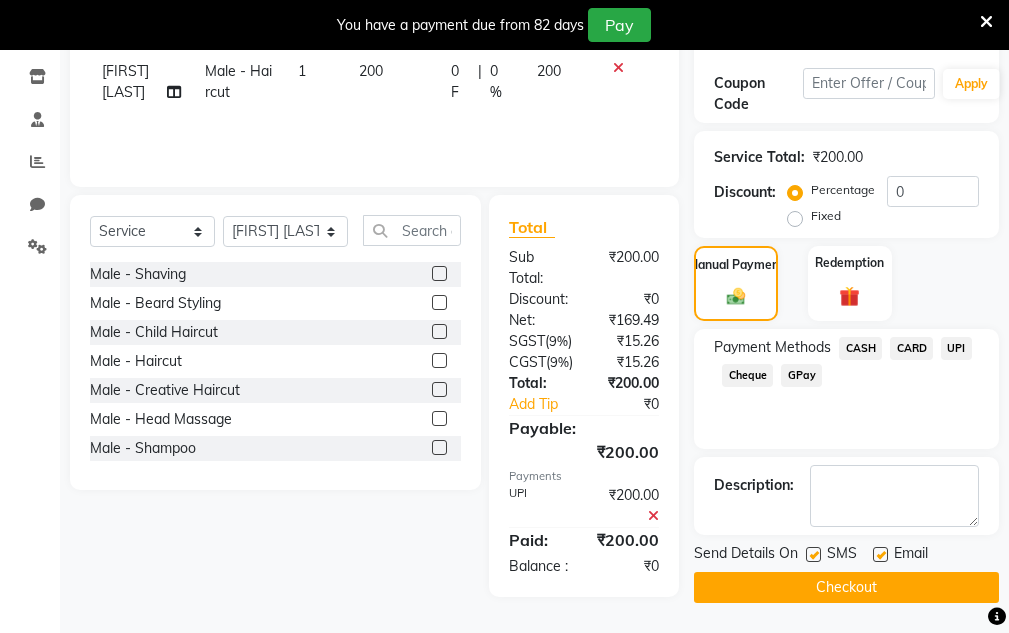 scroll, scrollTop: 415, scrollLeft: 0, axis: vertical 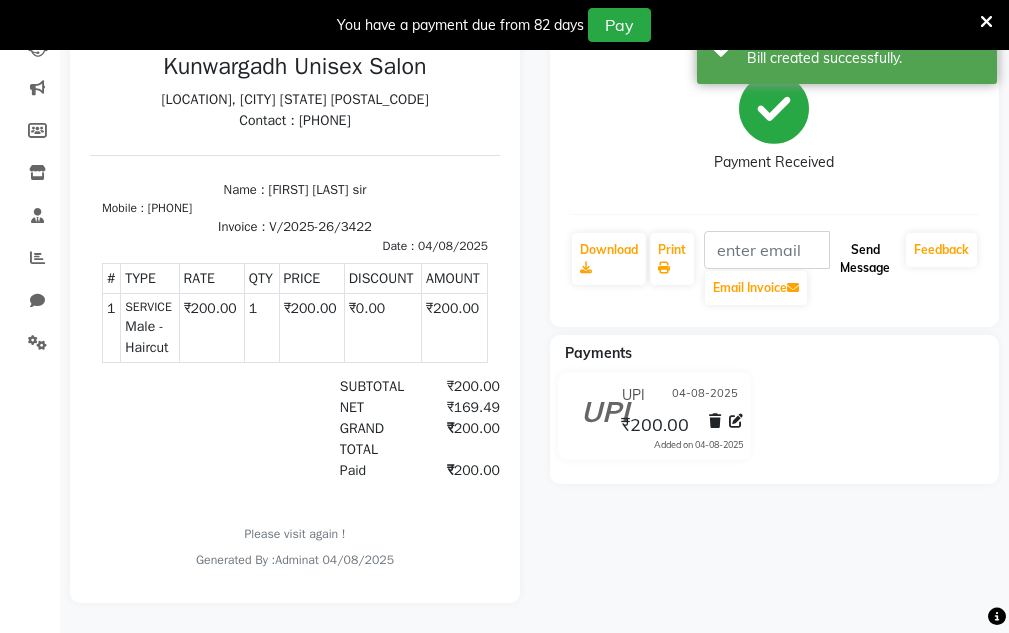 click on "Send Message" 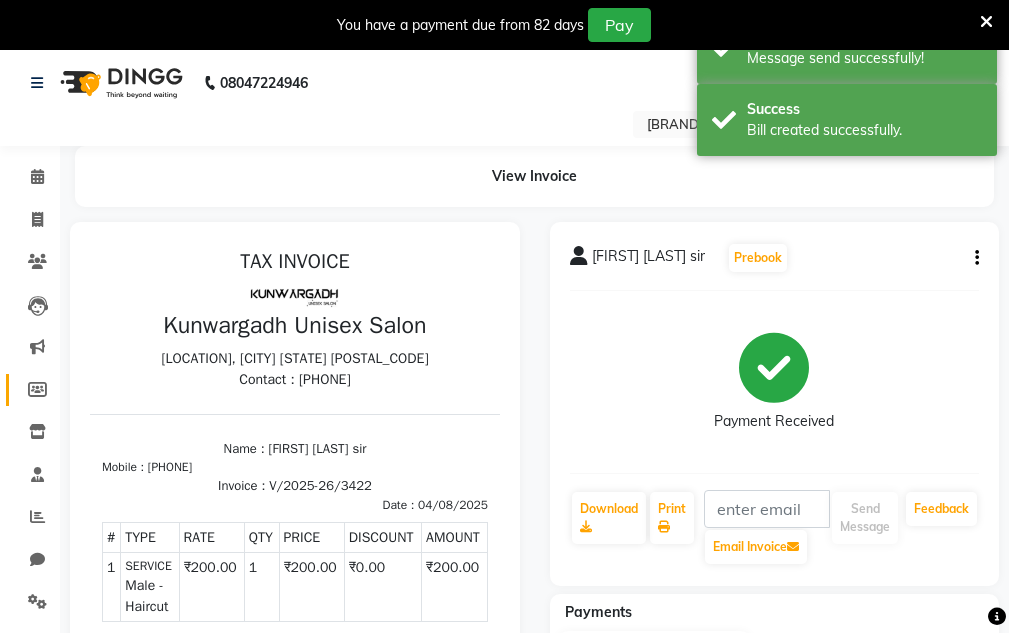 scroll, scrollTop: 0, scrollLeft: 0, axis: both 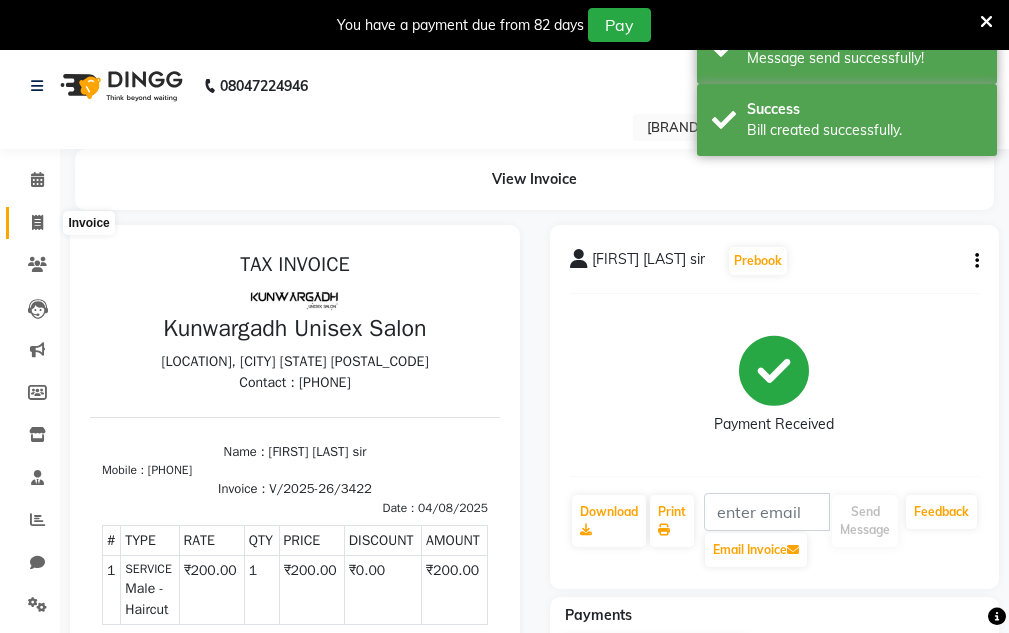 click 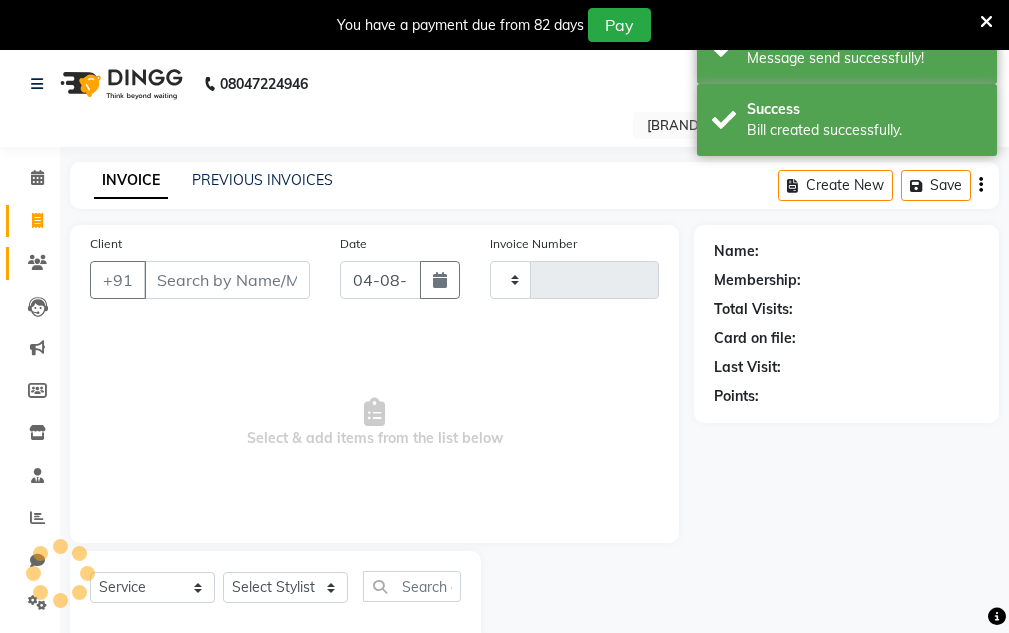 type on "3423" 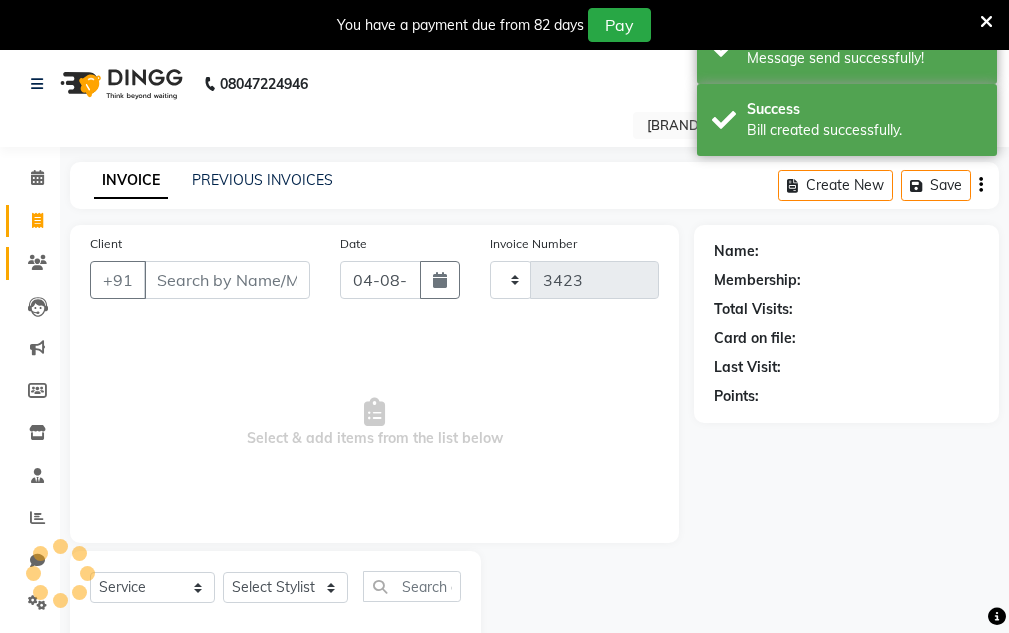 scroll, scrollTop: 50, scrollLeft: 0, axis: vertical 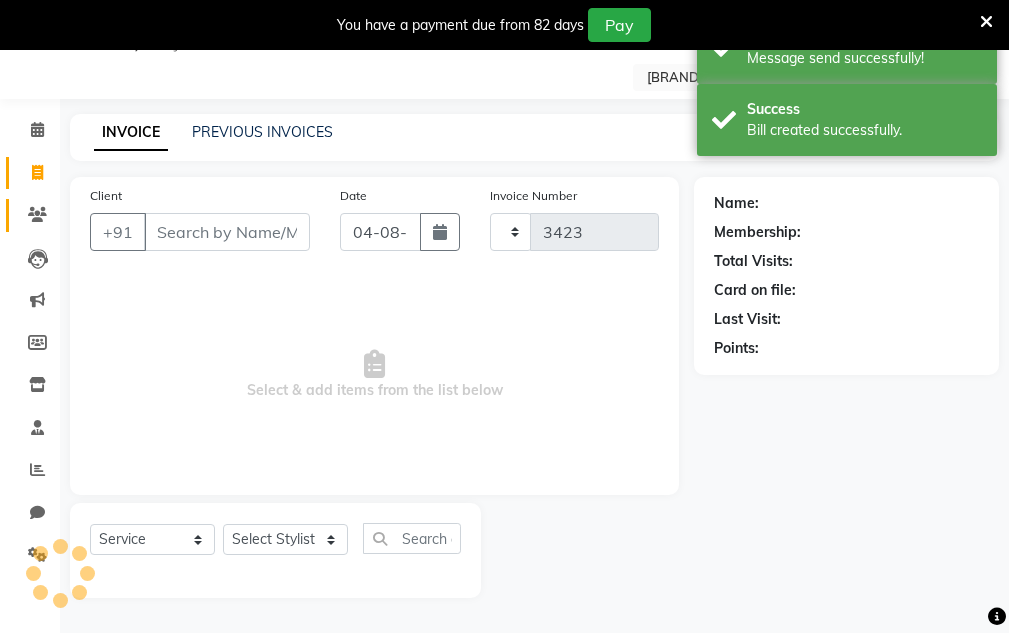 select on "7931" 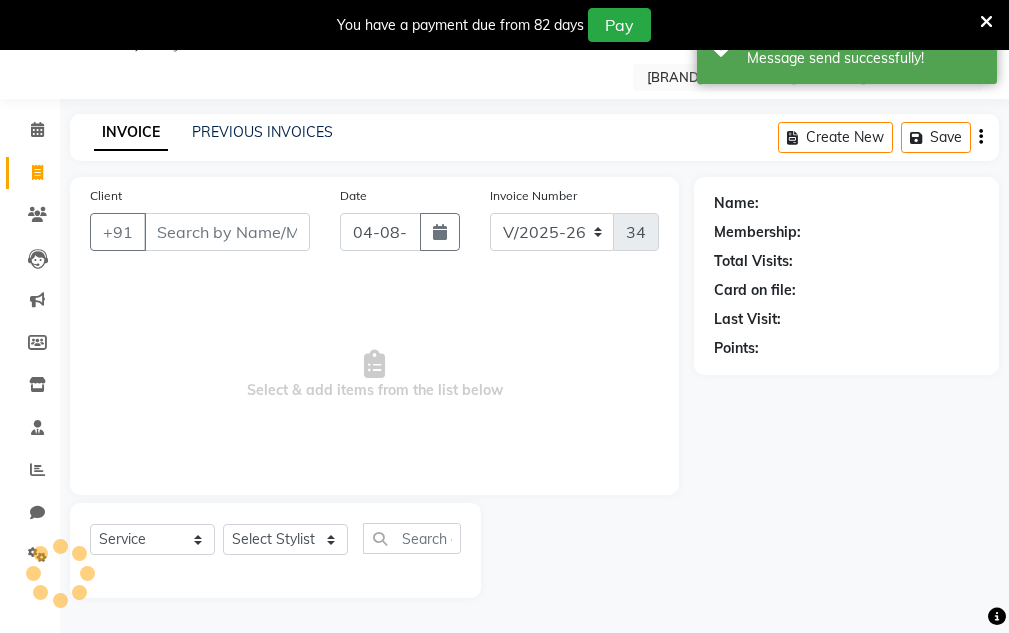 click on "Client" at bounding box center (227, 232) 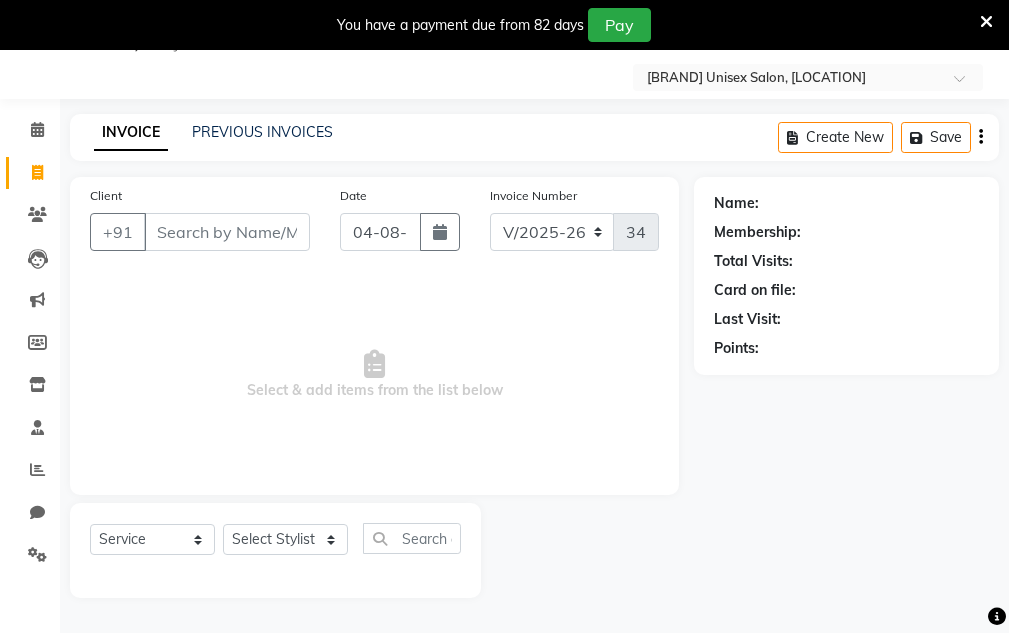 drag, startPoint x: 219, startPoint y: 229, endPoint x: 214, endPoint y: 246, distance: 17.720045 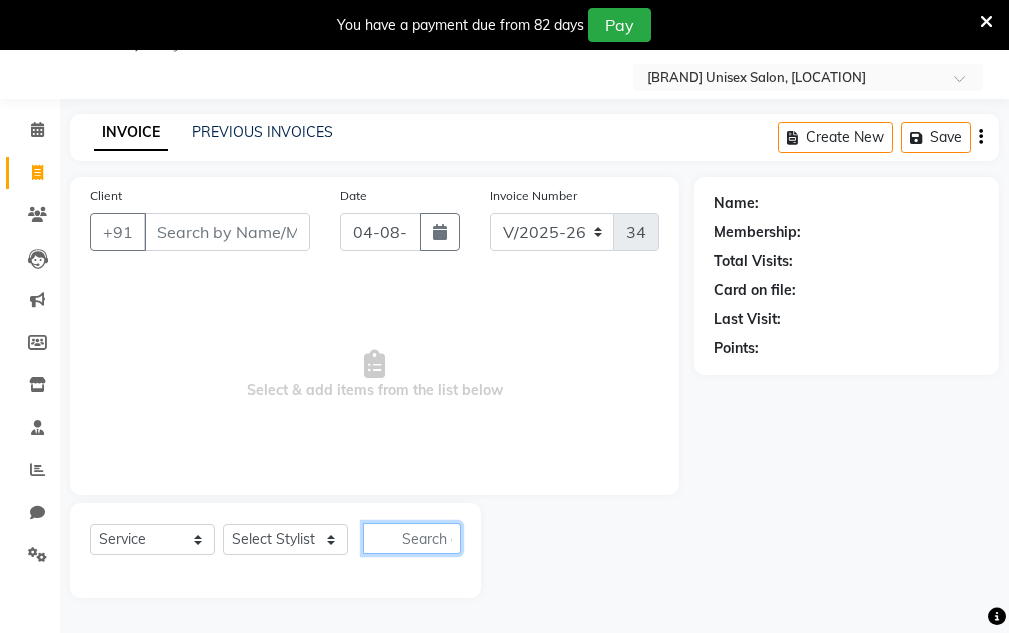 drag, startPoint x: 394, startPoint y: 557, endPoint x: 378, endPoint y: 560, distance: 16.27882 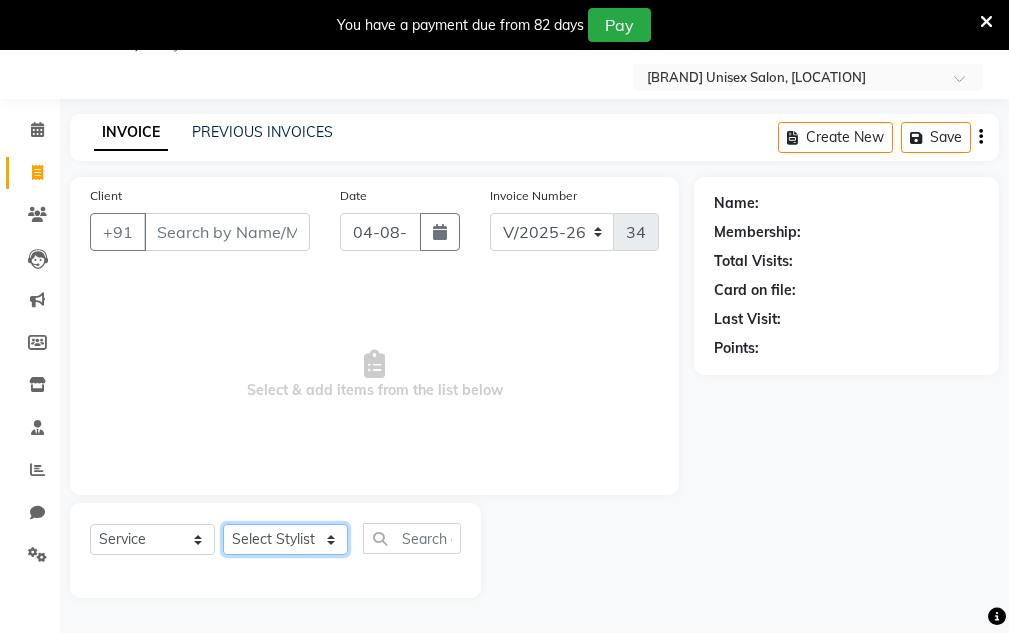 click on "Select Stylist Aarti  Ayush Sir  Chiku Sir  Dolly Thakur Gaurav soni  Gulfan Khan   Karan Sen  Muskan Sahu  Samir Khan" 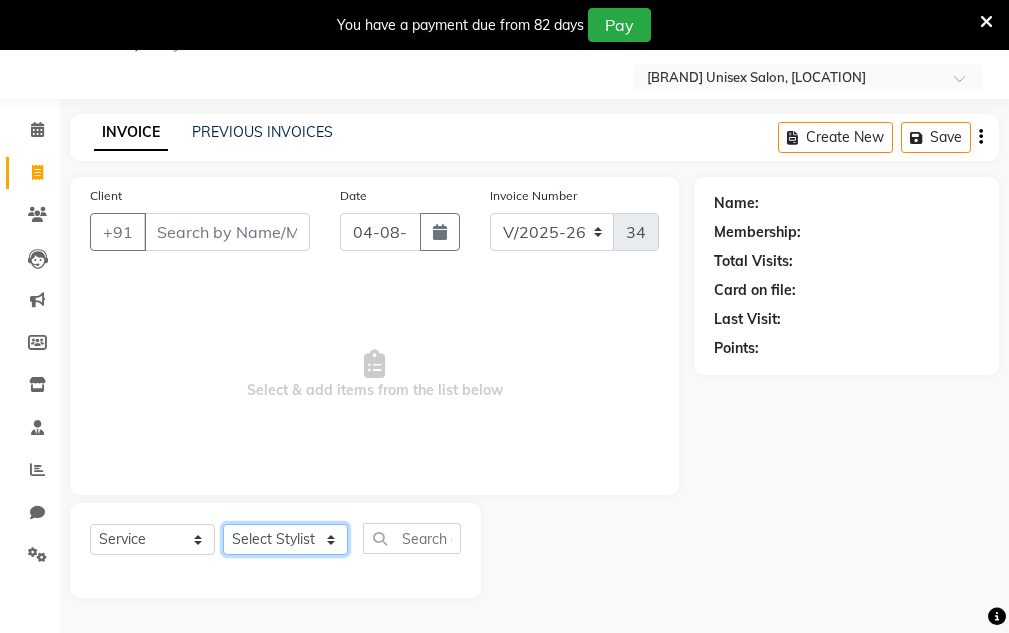 select on "84120" 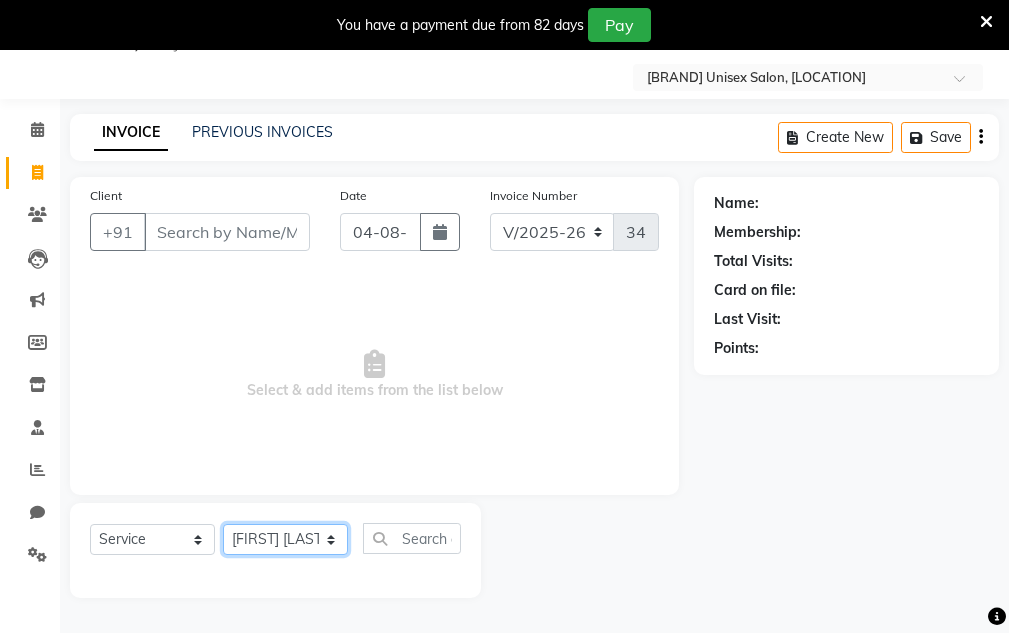 click on "Select Stylist Aarti  Ayush Sir  Chiku Sir  Dolly Thakur Gaurav soni  Gulfan Khan   Karan Sen  Muskan Sahu  Samir Khan" 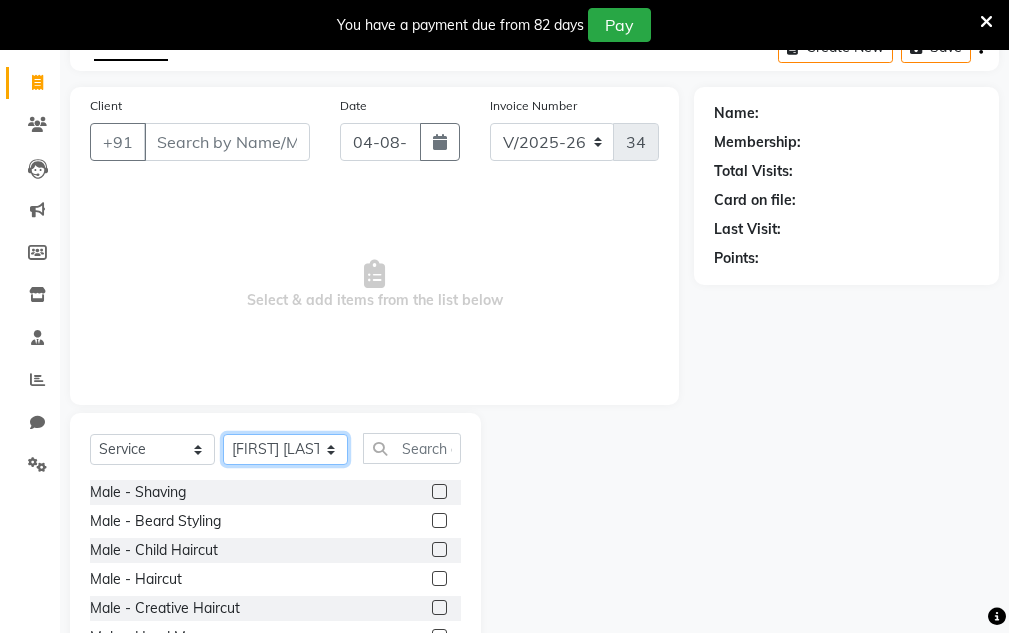 scroll, scrollTop: 150, scrollLeft: 0, axis: vertical 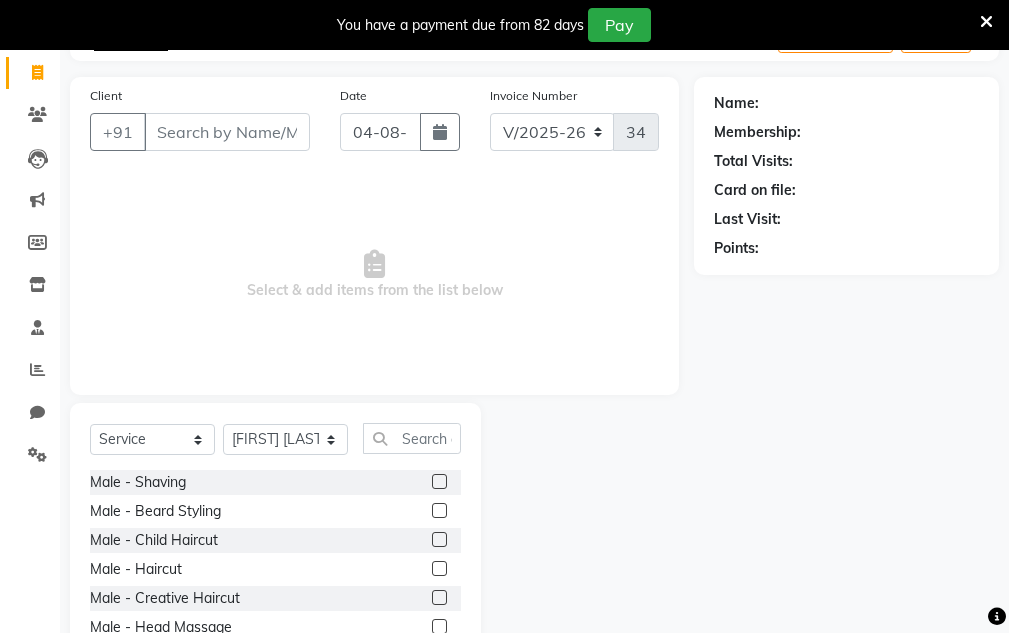 click 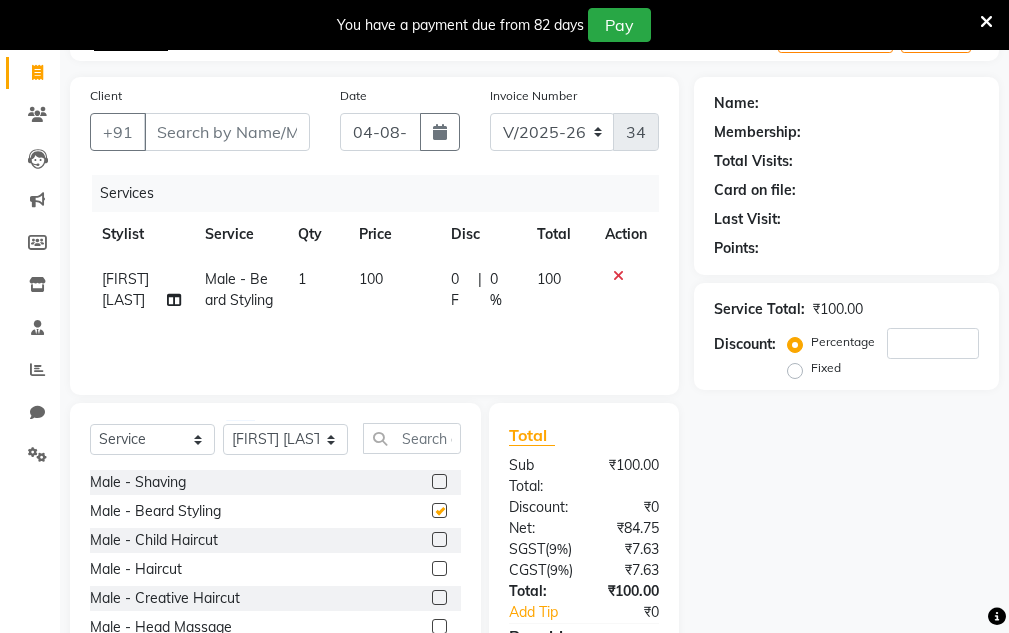 checkbox on "false" 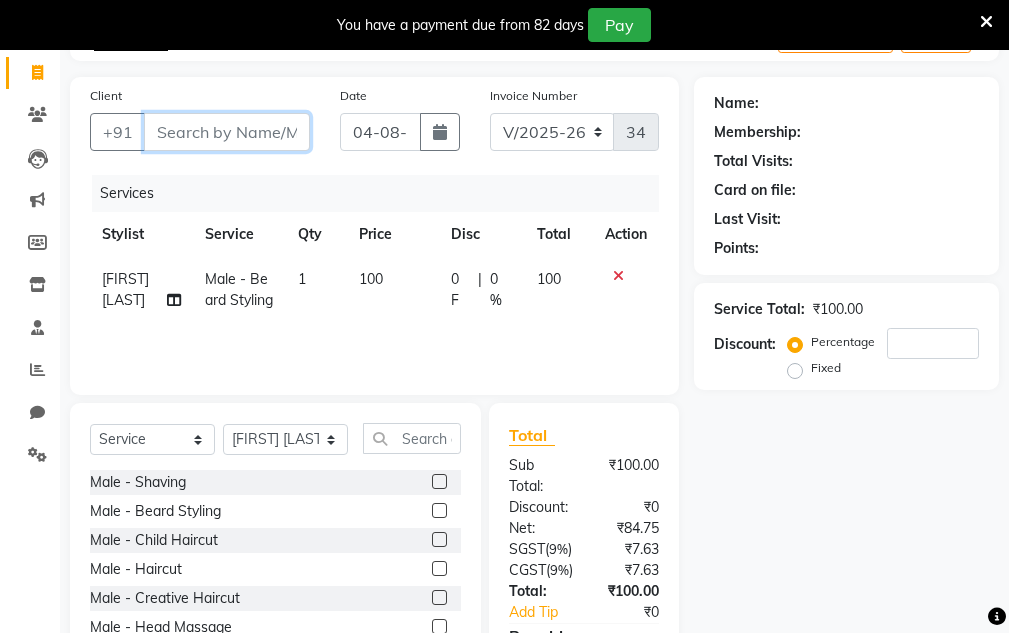 click on "Client" at bounding box center (227, 132) 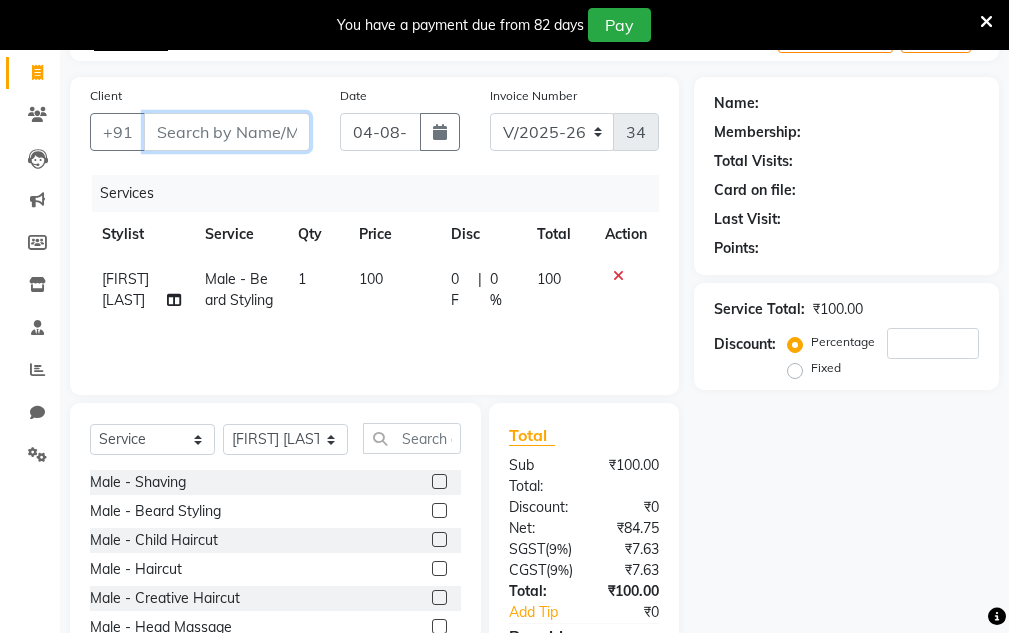 type on "7" 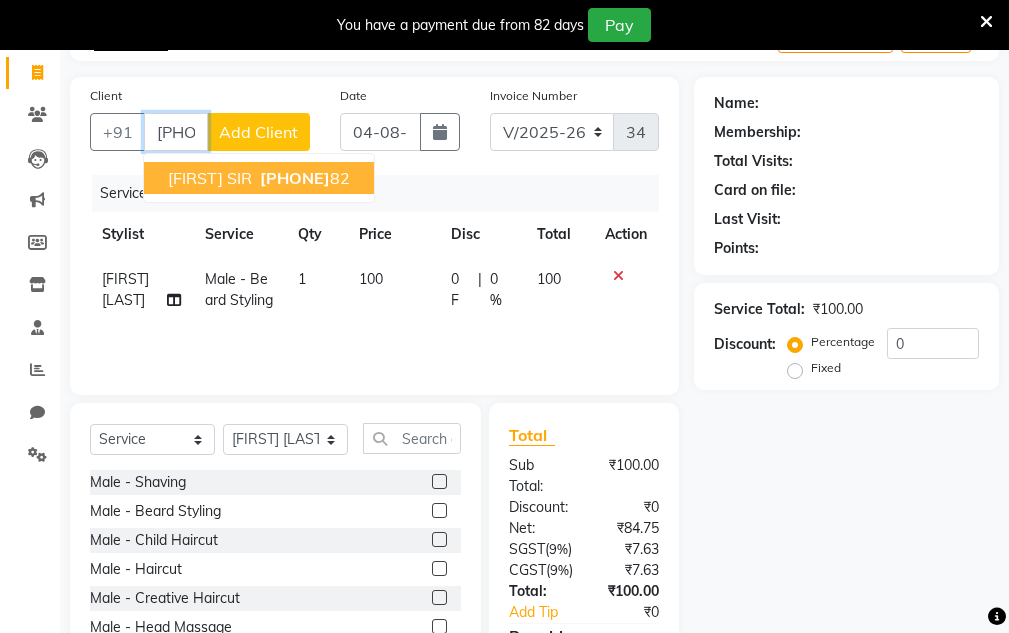 click on "[FIRST] SIR" at bounding box center (210, 178) 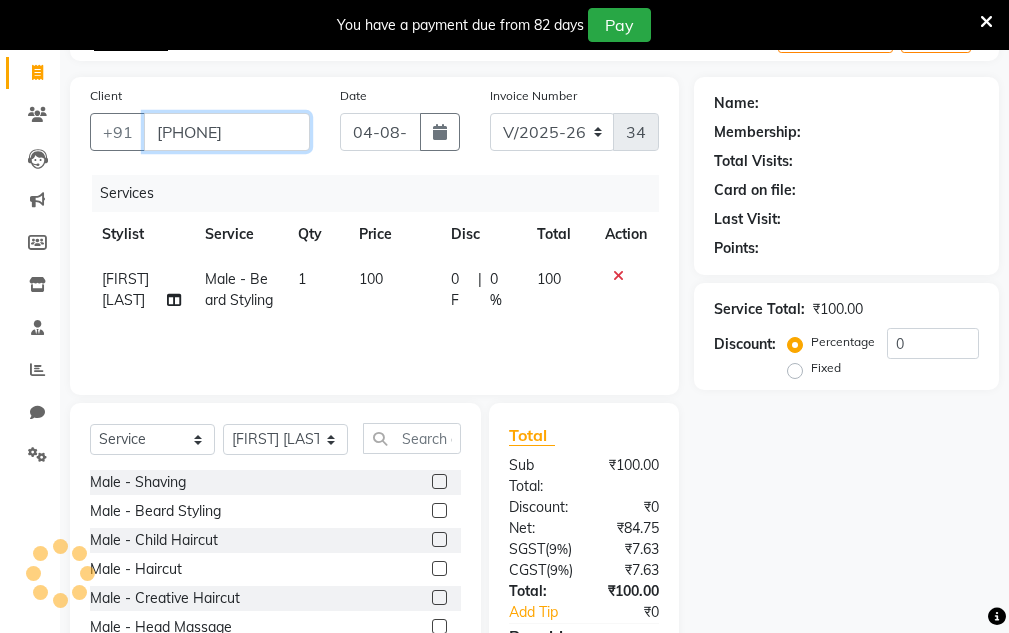 type on "[PHONE]" 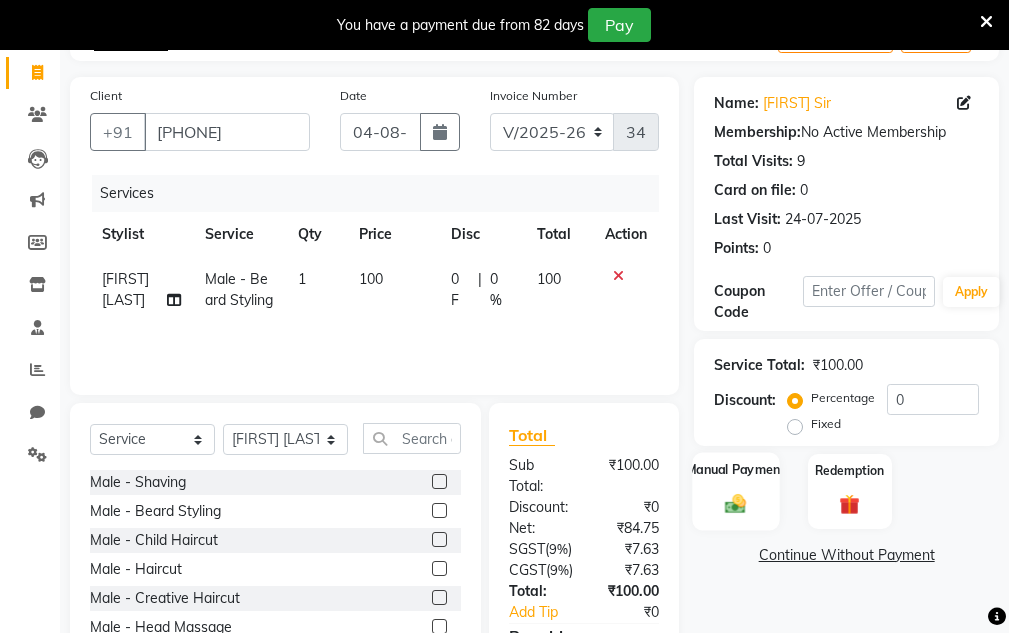 click on "Manual Payment" 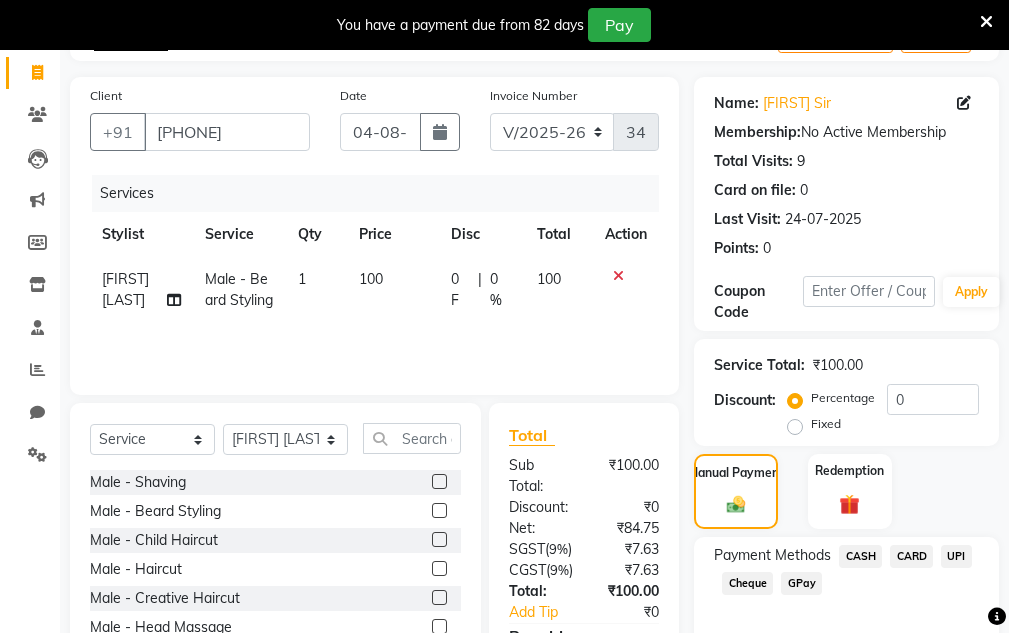 click on "UPI" 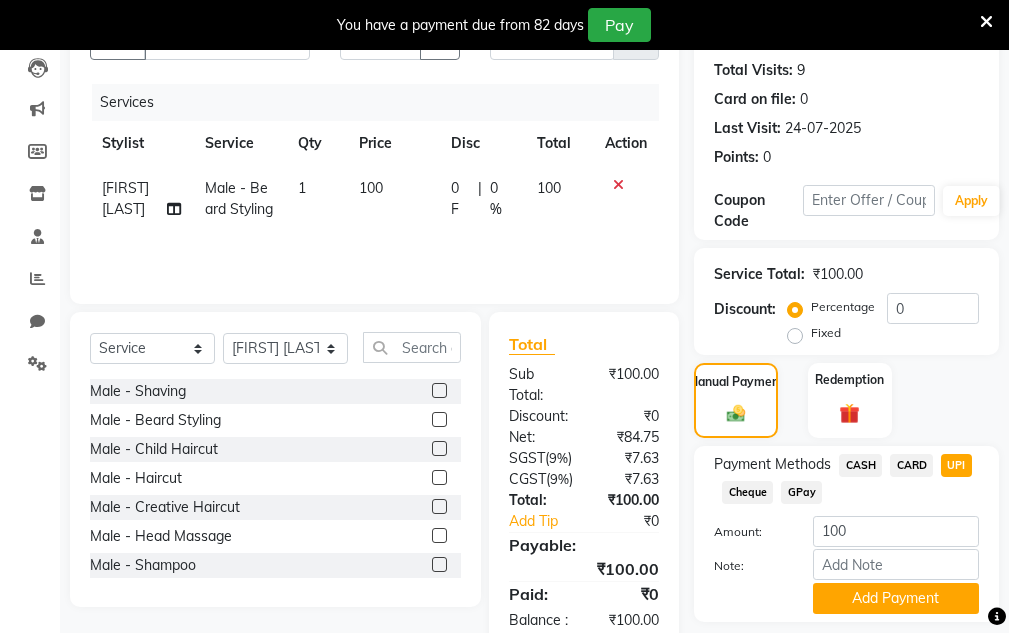 scroll, scrollTop: 352, scrollLeft: 0, axis: vertical 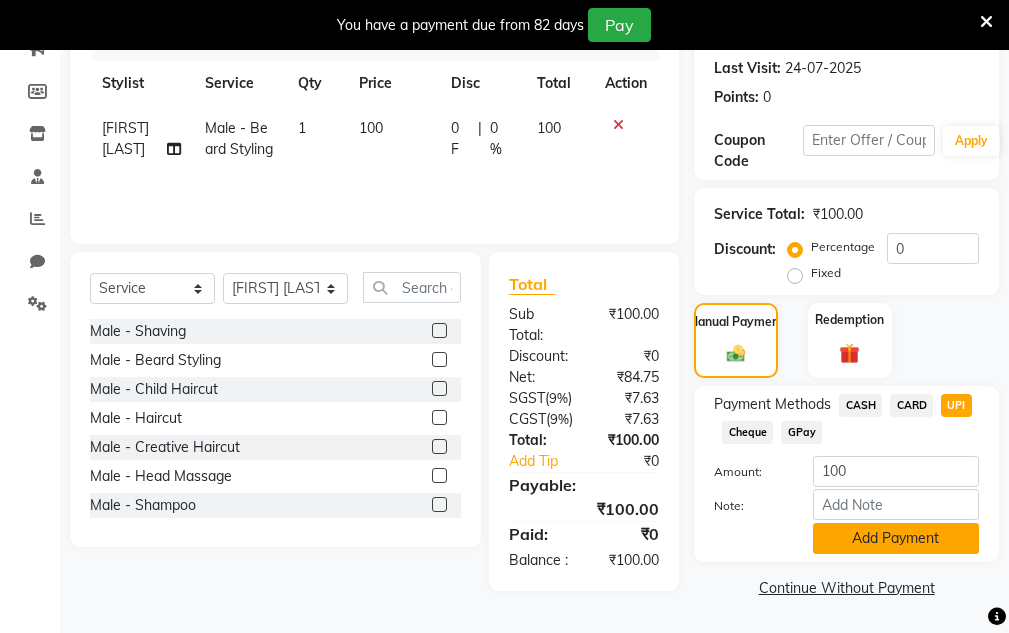 click on "Add Payment" 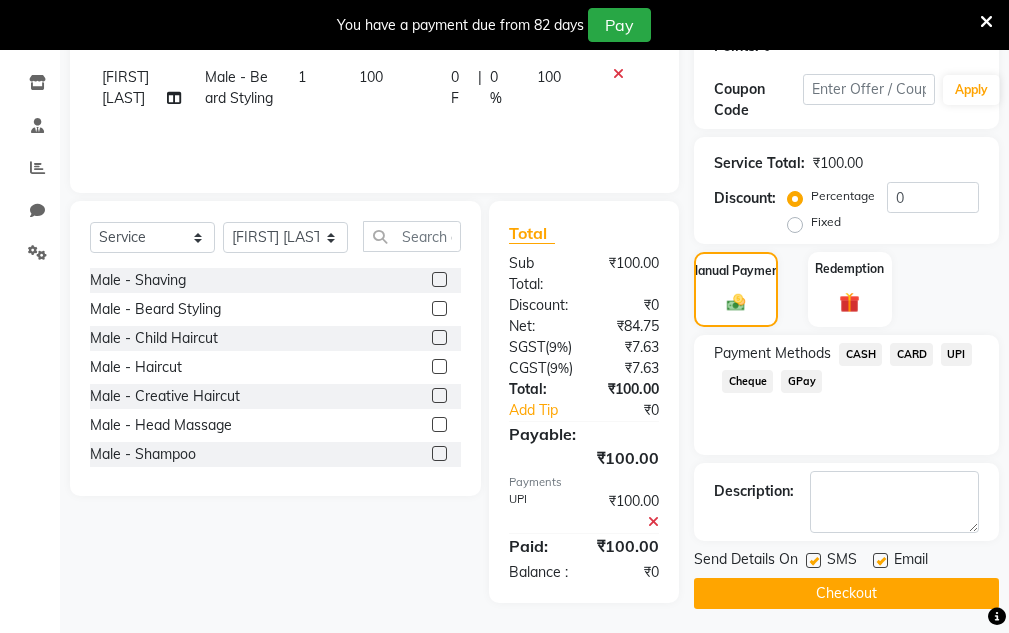 click on "Checkout" 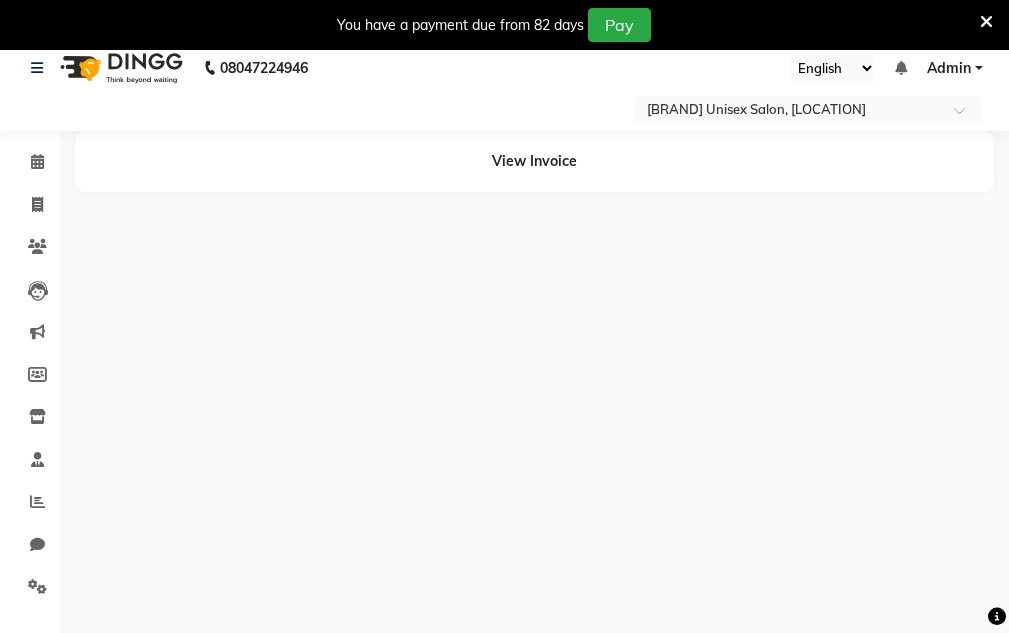 scroll, scrollTop: 0, scrollLeft: 0, axis: both 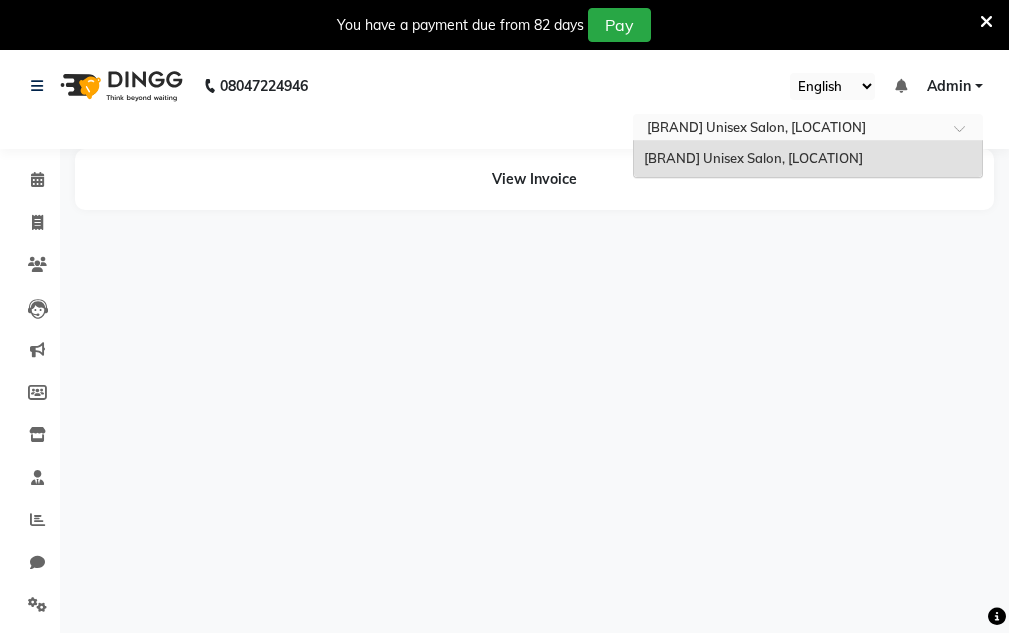 click at bounding box center (808, 129) 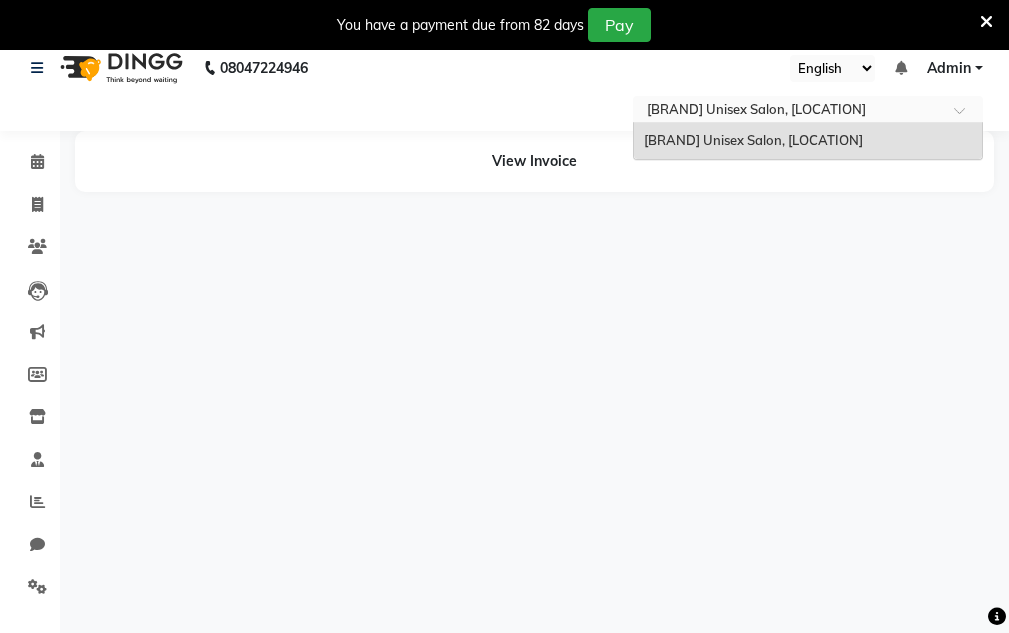 scroll, scrollTop: 0, scrollLeft: 0, axis: both 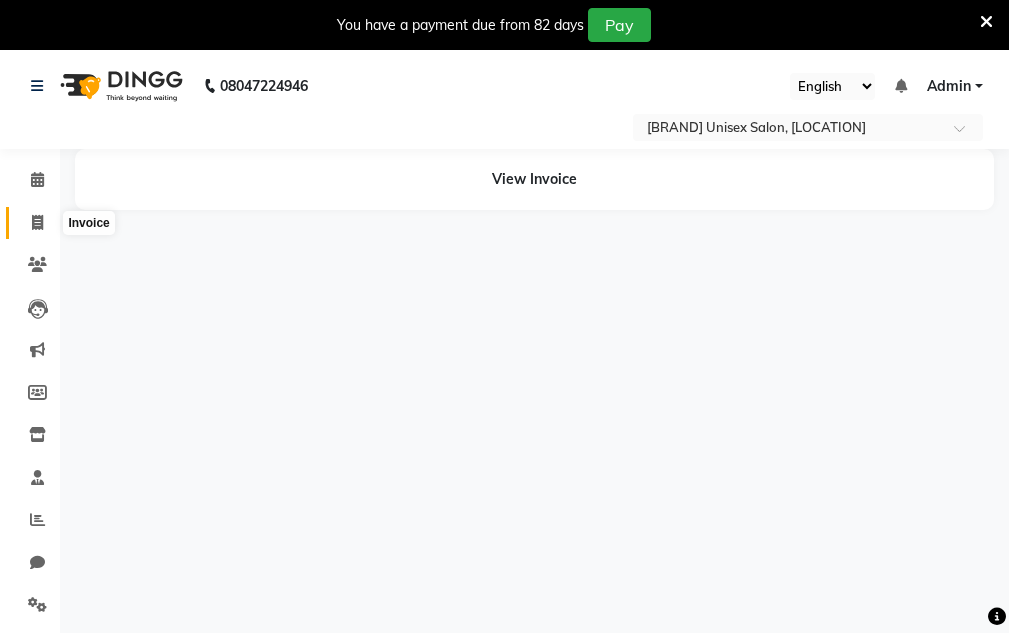 click 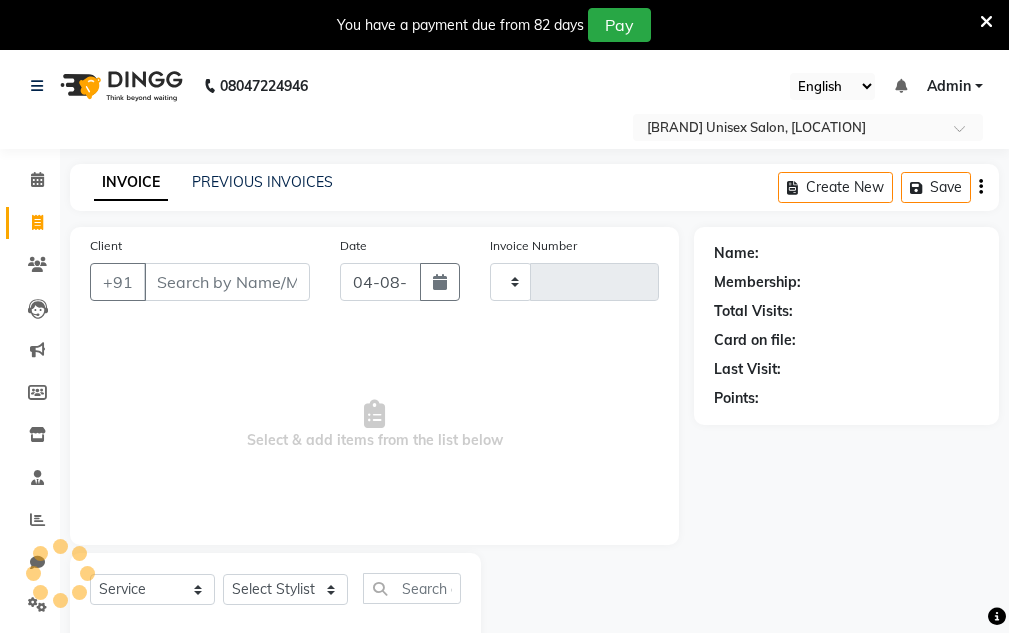 type on "3424" 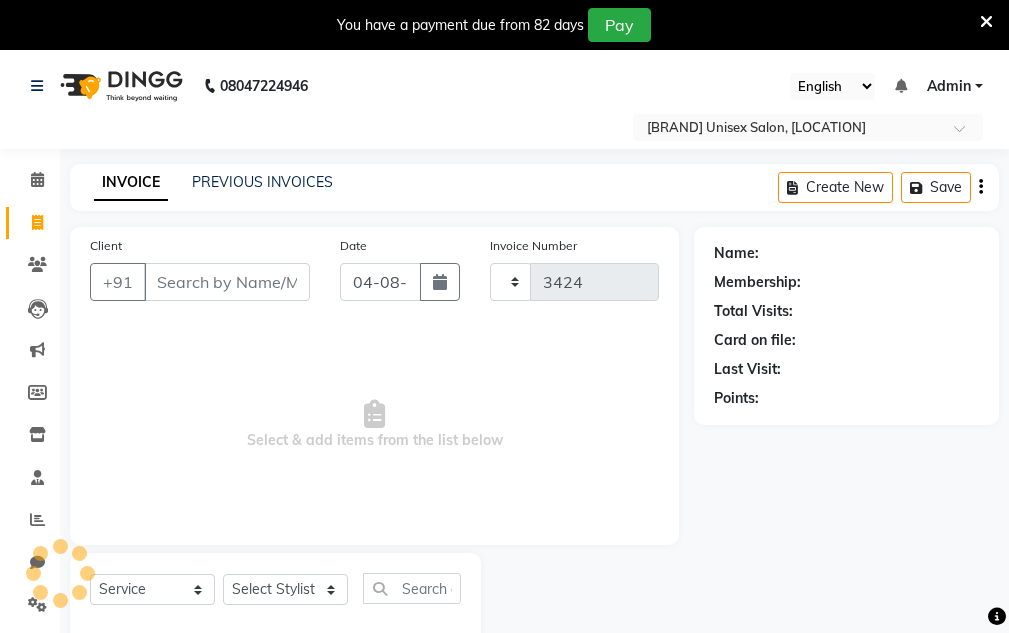 select on "7931" 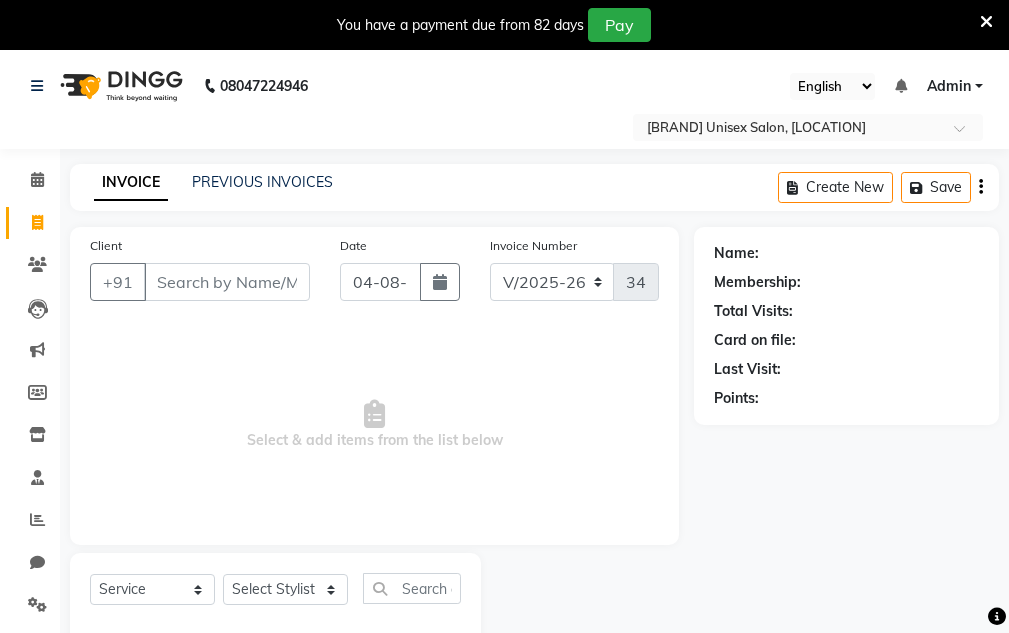 click on "Client" at bounding box center (227, 282) 